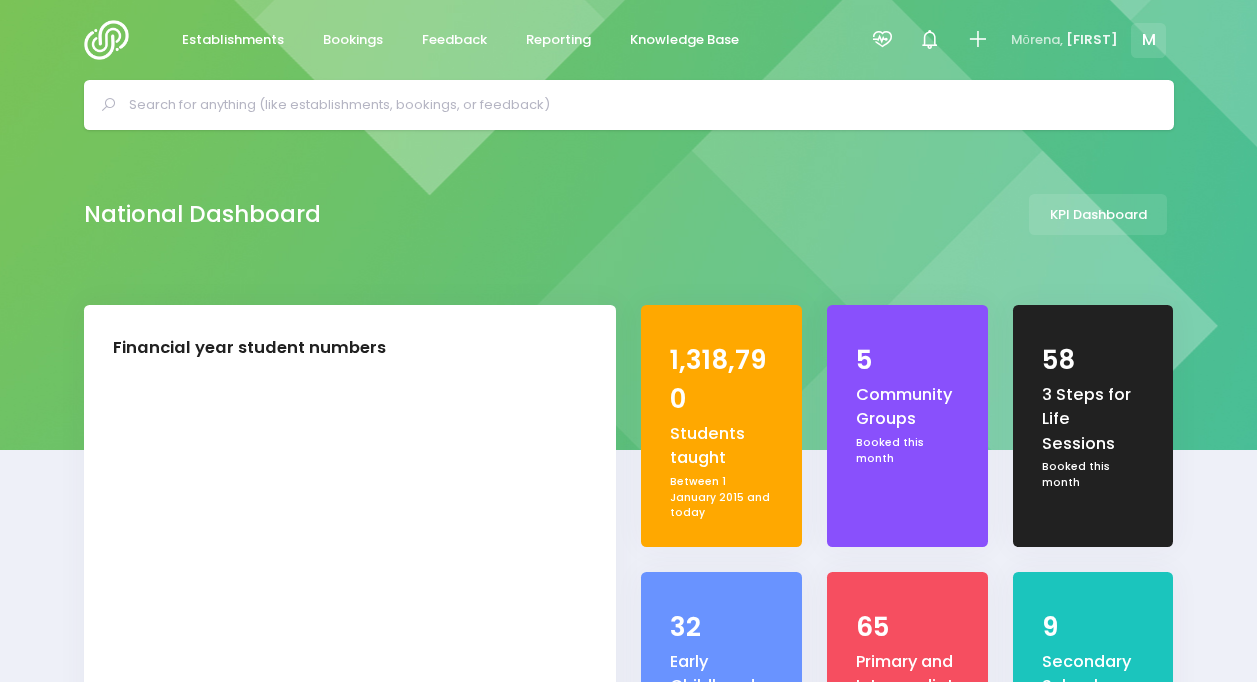 select on "5" 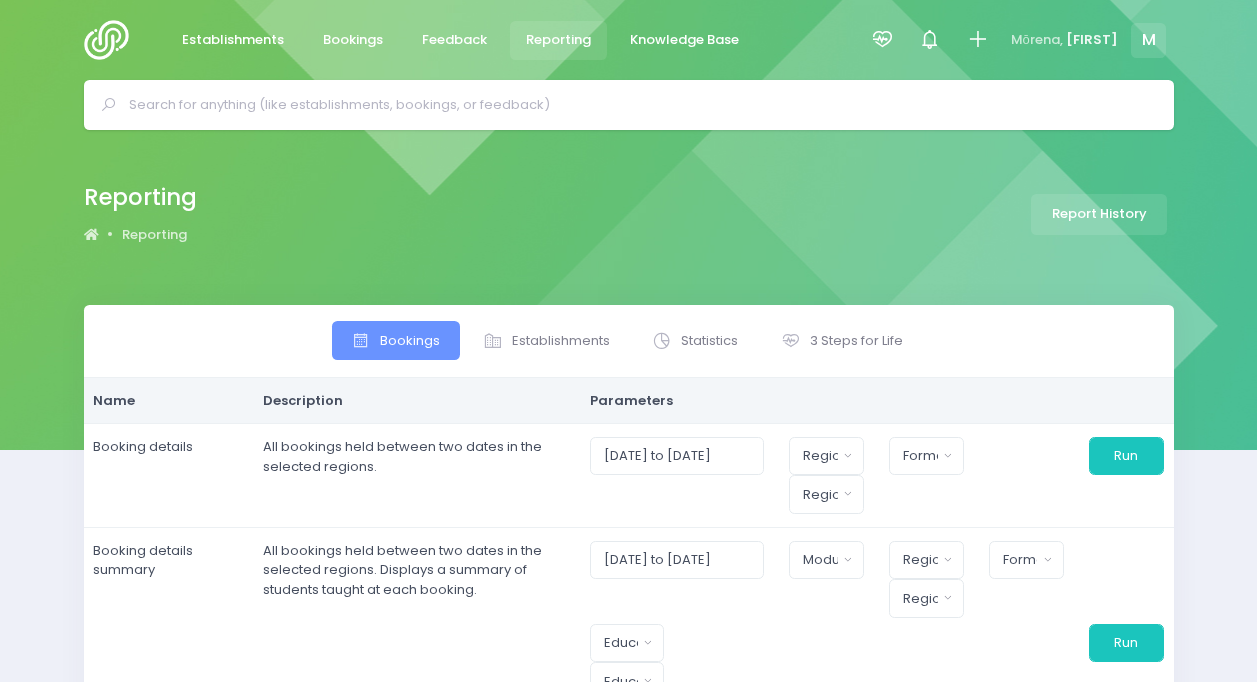 select 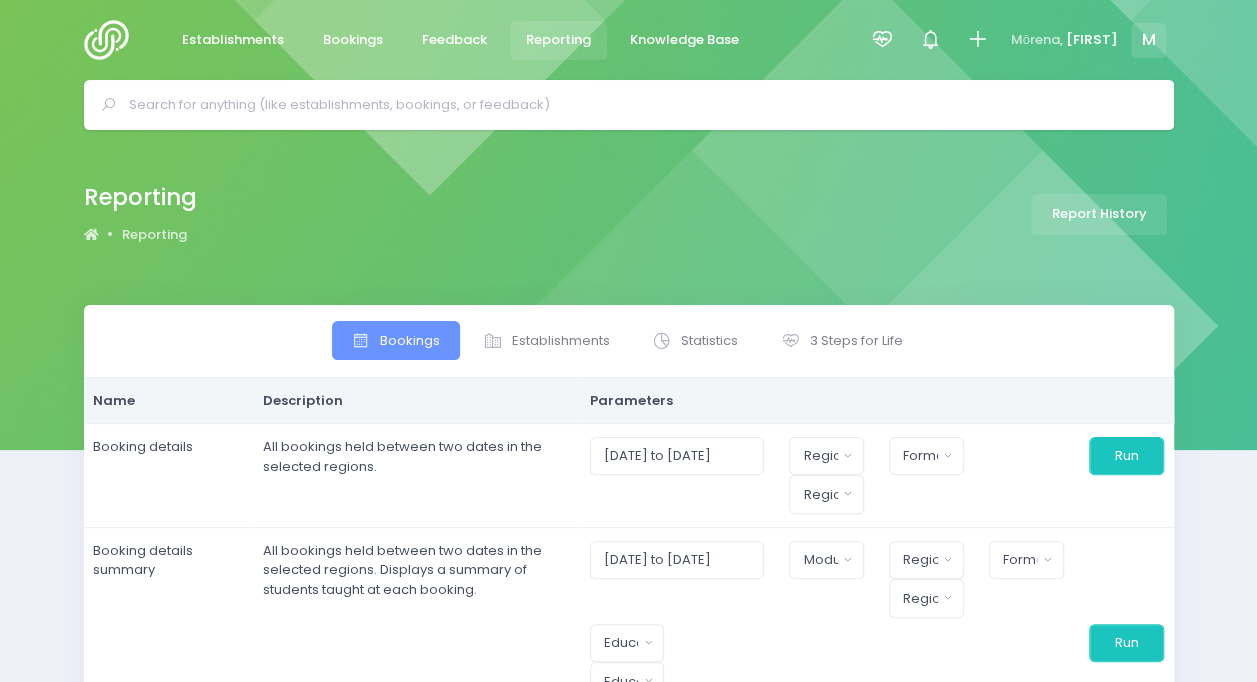 click on "Bookings Establishments Statistics 3 Steps for Life" at bounding box center (629, 341) 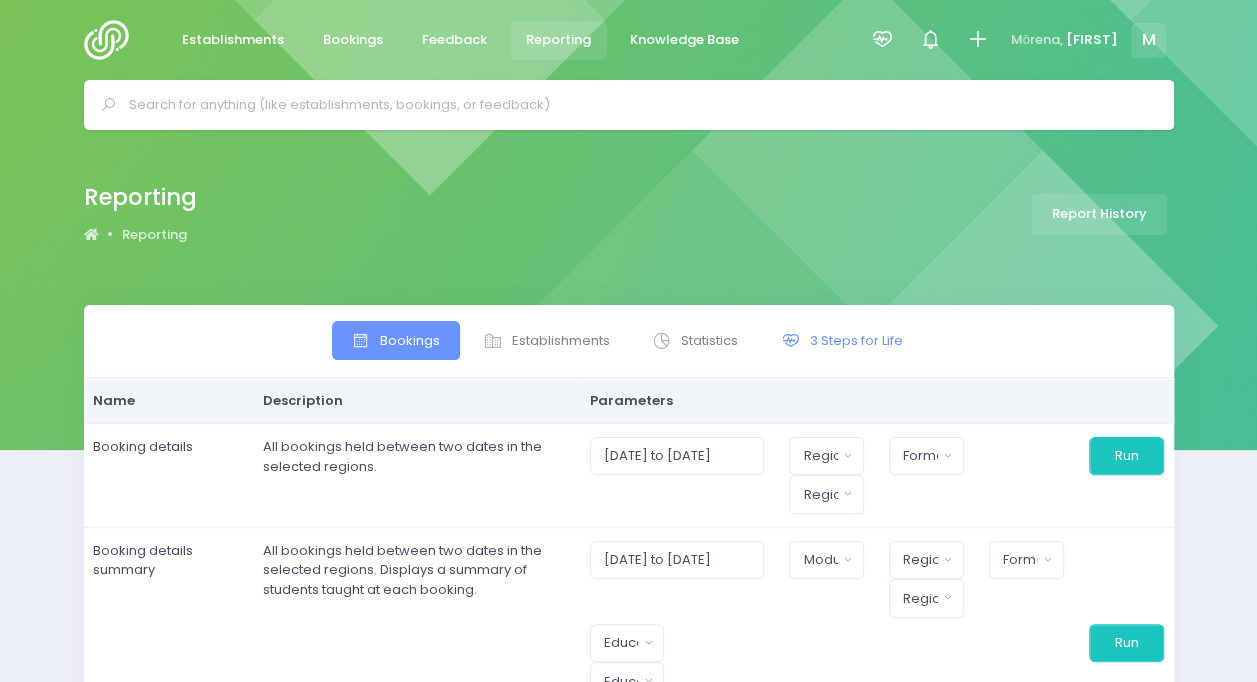 click on "3 Steps for Life" at bounding box center (856, 341) 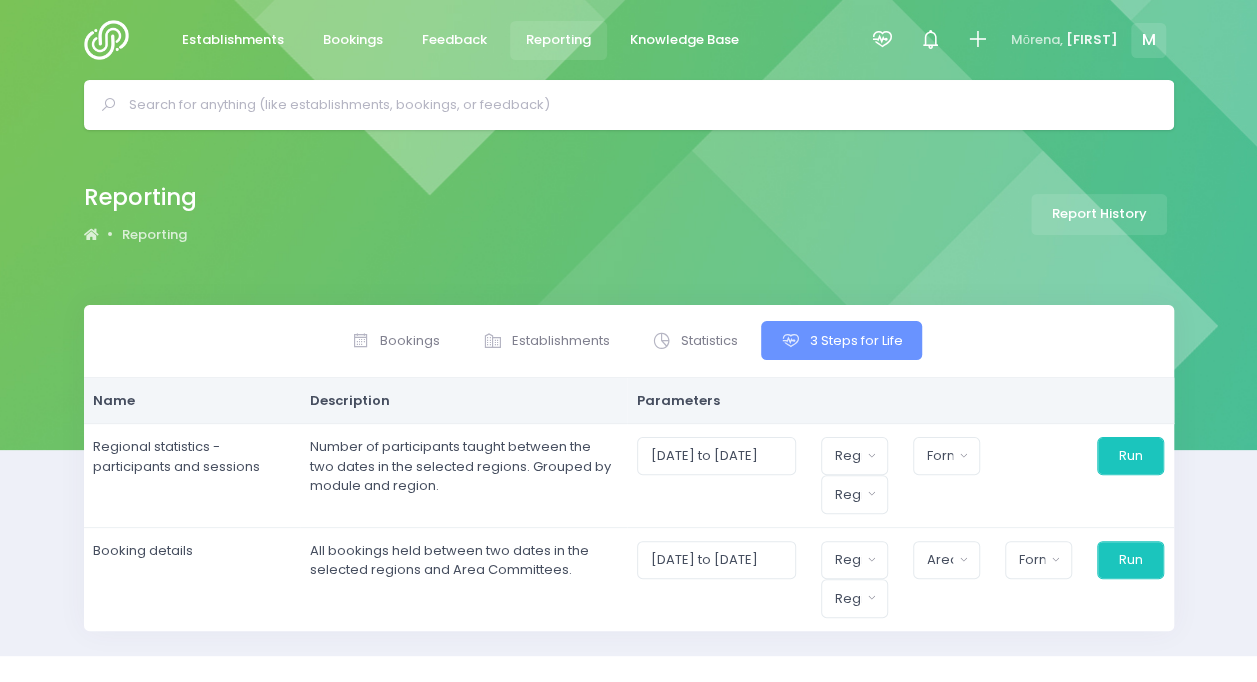 scroll, scrollTop: 34, scrollLeft: 0, axis: vertical 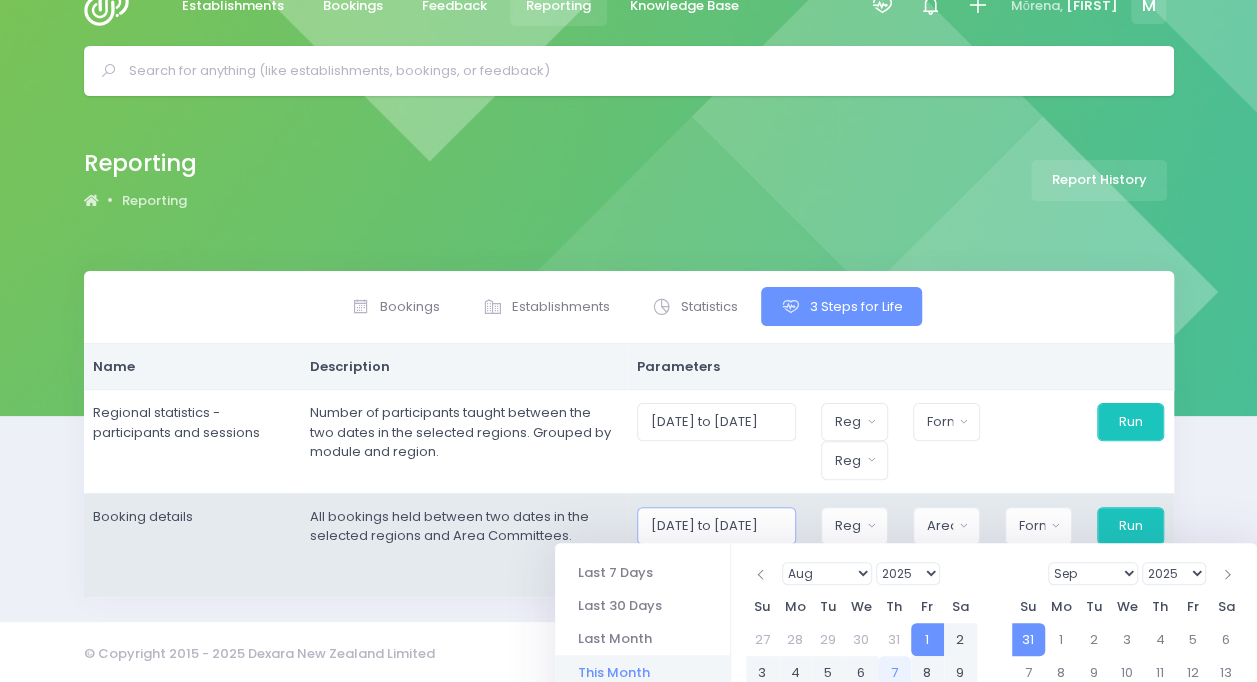 click on "[DATE] to [DATE]" at bounding box center (716, 526) 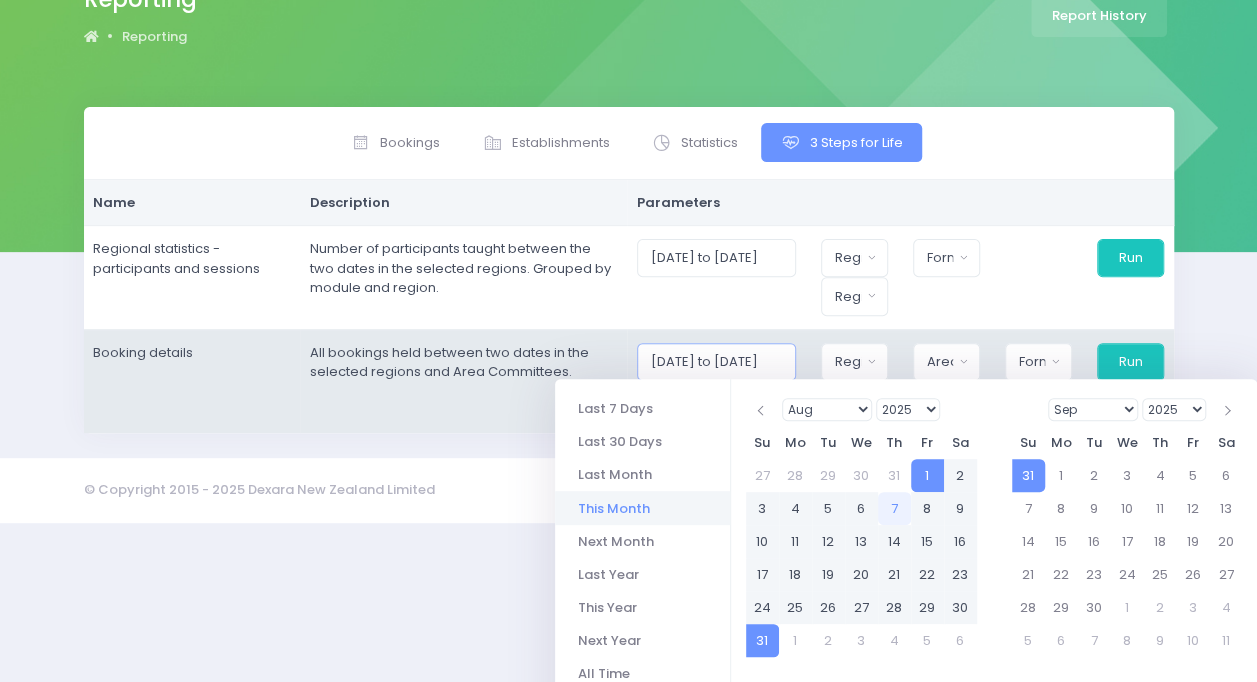 scroll, scrollTop: 252, scrollLeft: 0, axis: vertical 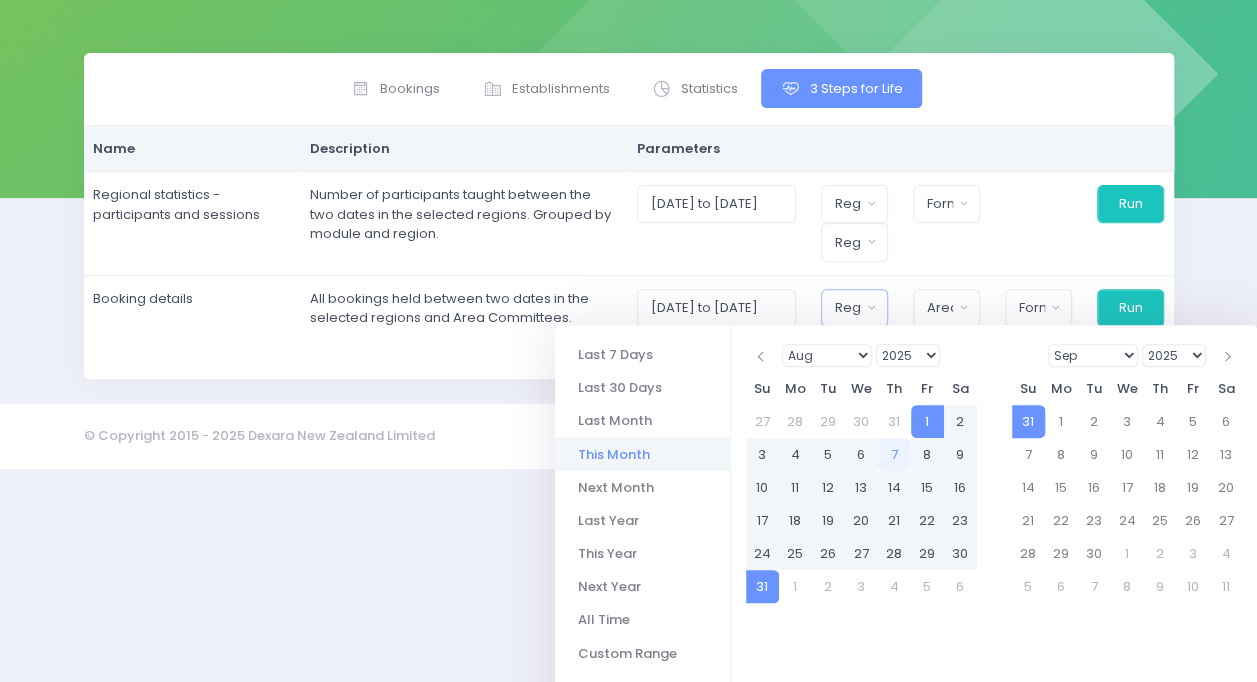 click on "Bookings Establishments Statistics 3 Steps for Life Name Region" at bounding box center (629, 216) 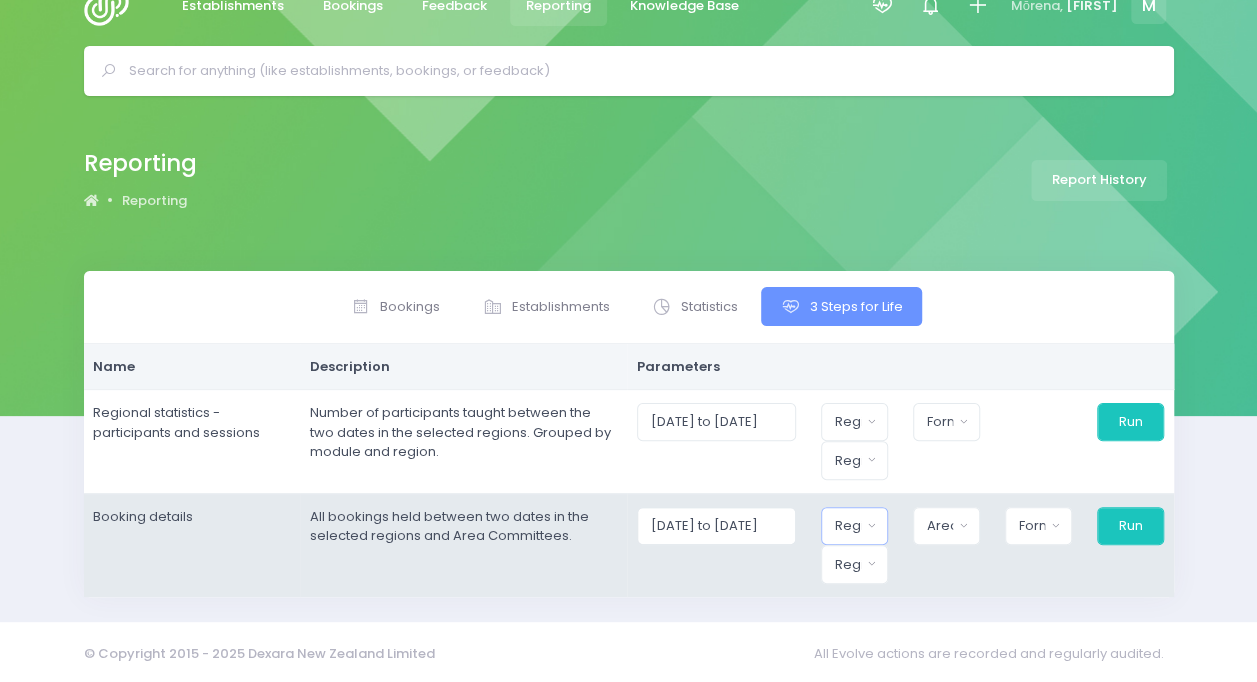 click on "Region" at bounding box center [848, 526] 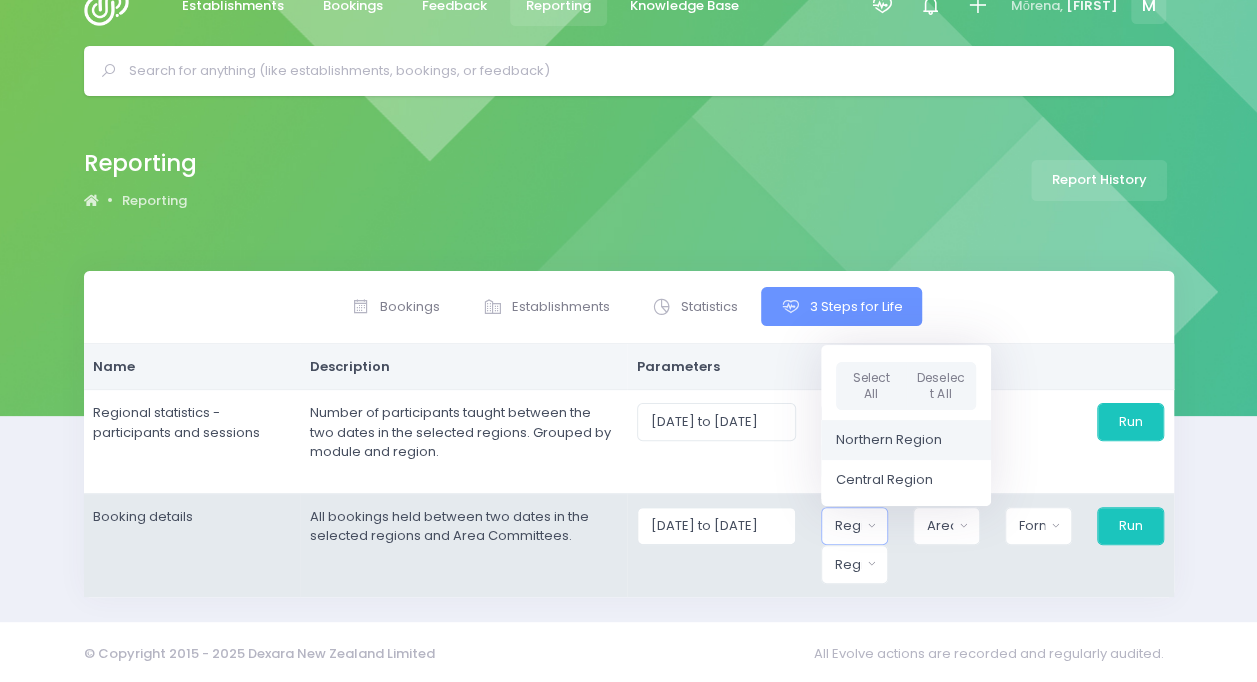 click on "Northern Region" at bounding box center [889, 440] 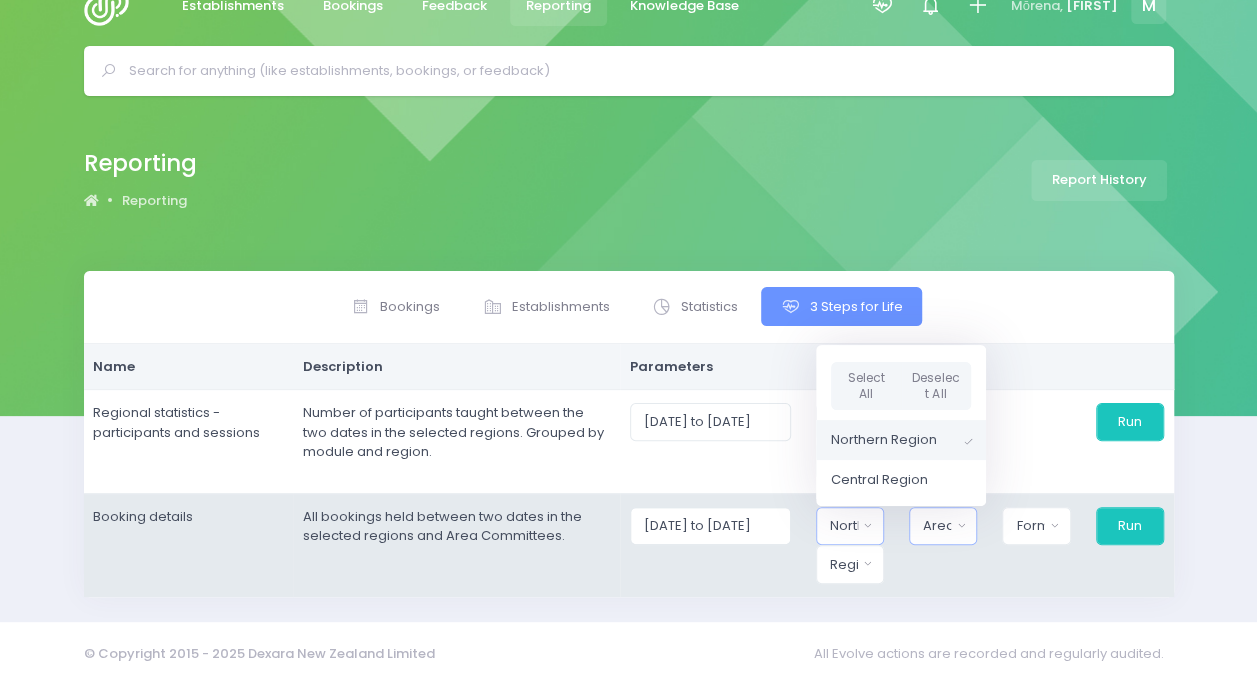 click on "Area Committee" at bounding box center [937, 526] 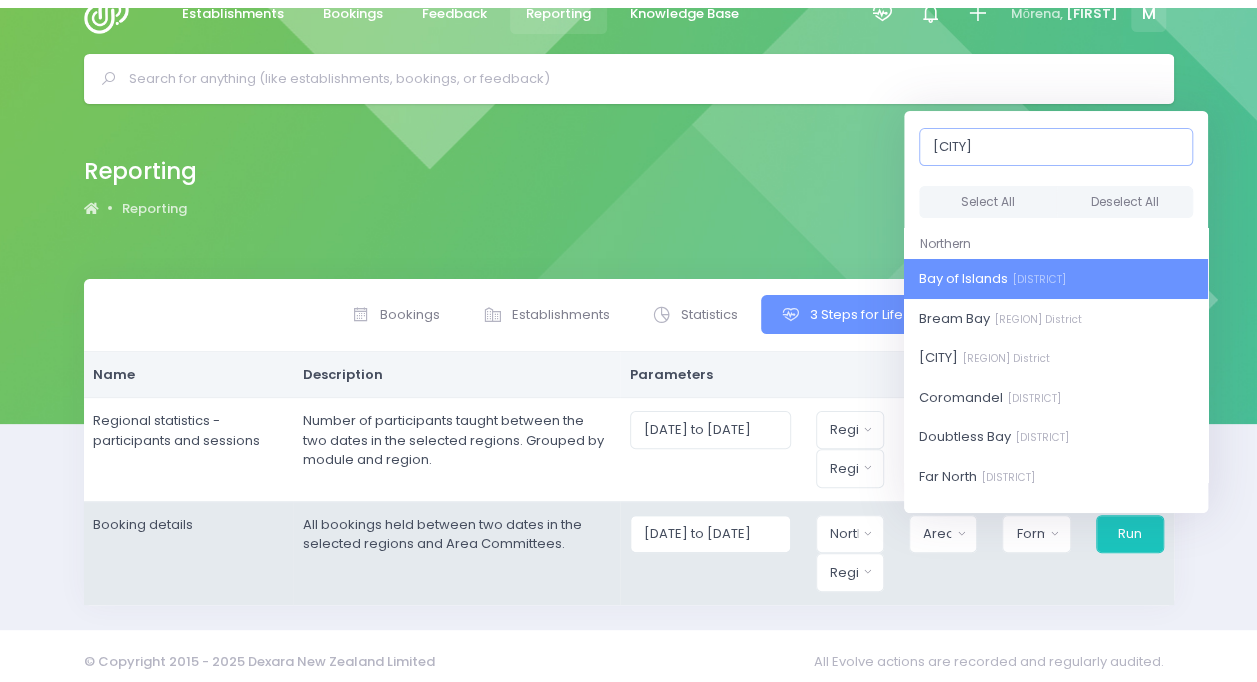 scroll, scrollTop: 34, scrollLeft: 0, axis: vertical 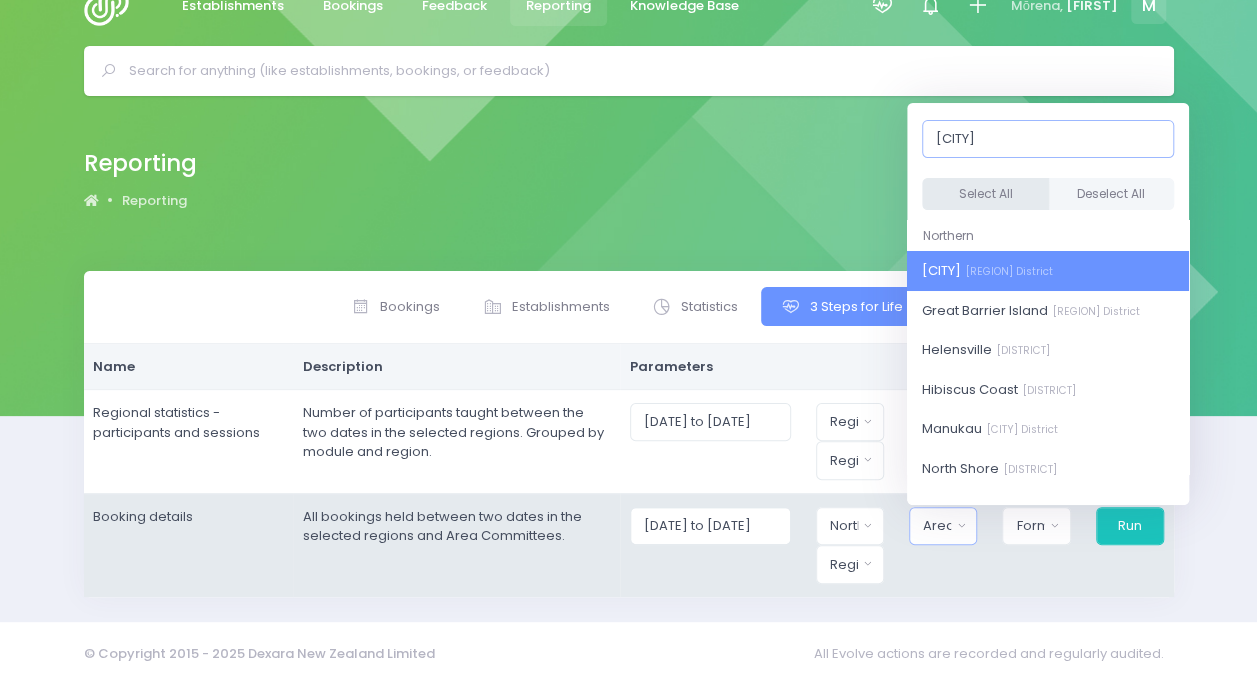 type on "[CITY]" 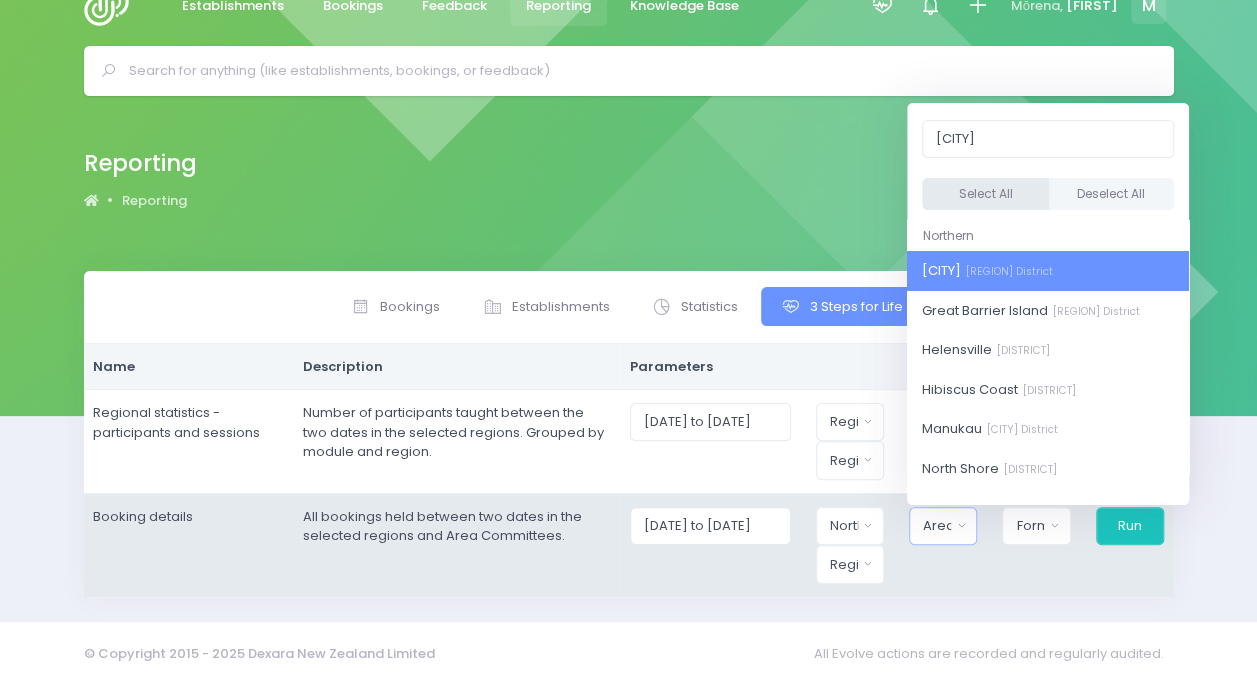 click on "Select All" at bounding box center [985, 194] 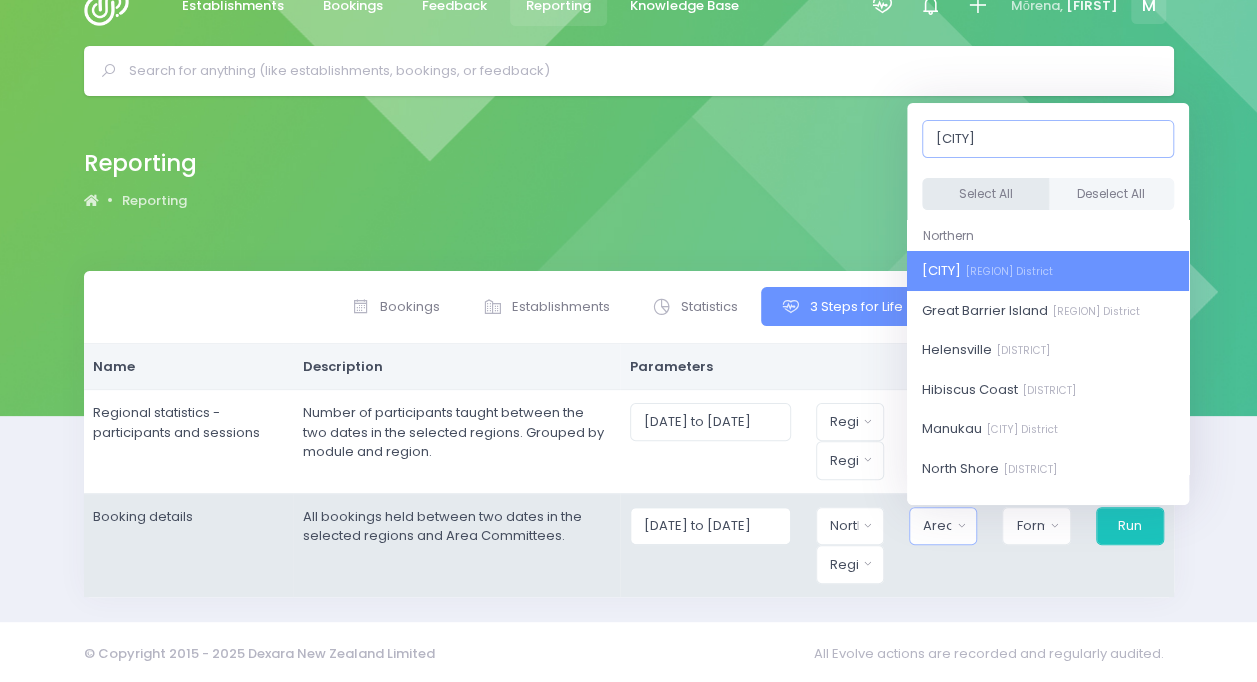 select on "[CITY]" 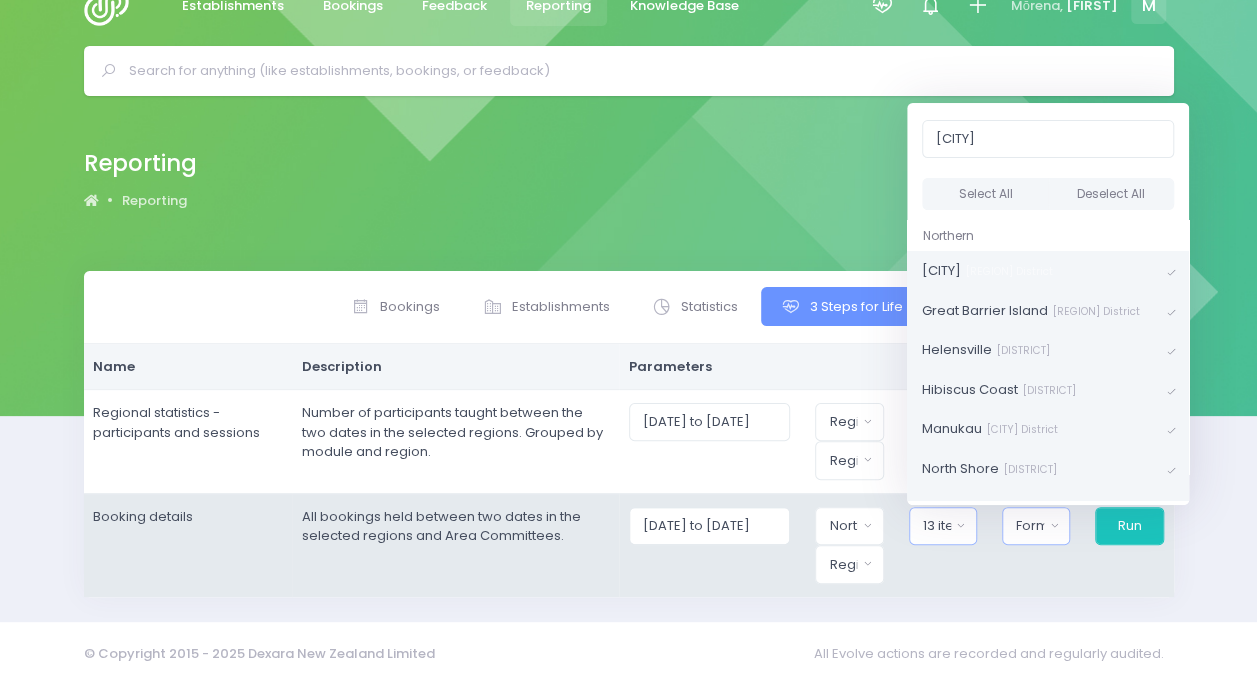 click on "Format" at bounding box center [1030, 526] 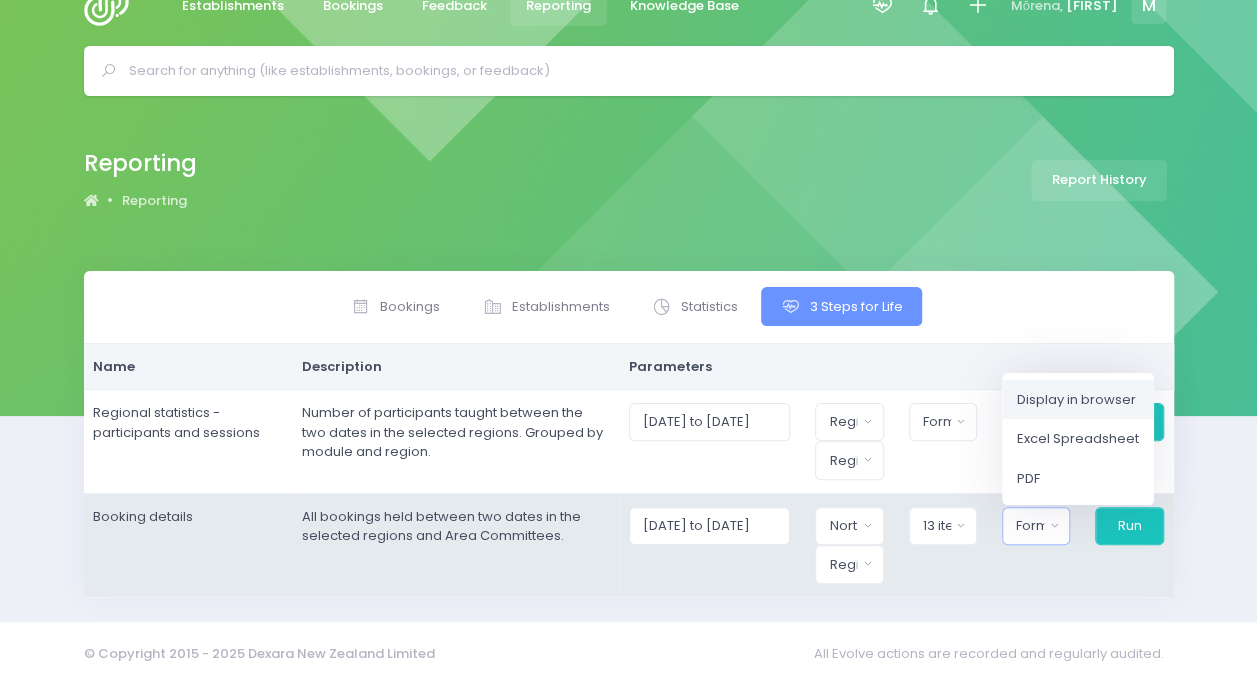 click on "Display in browser" at bounding box center [1076, 399] 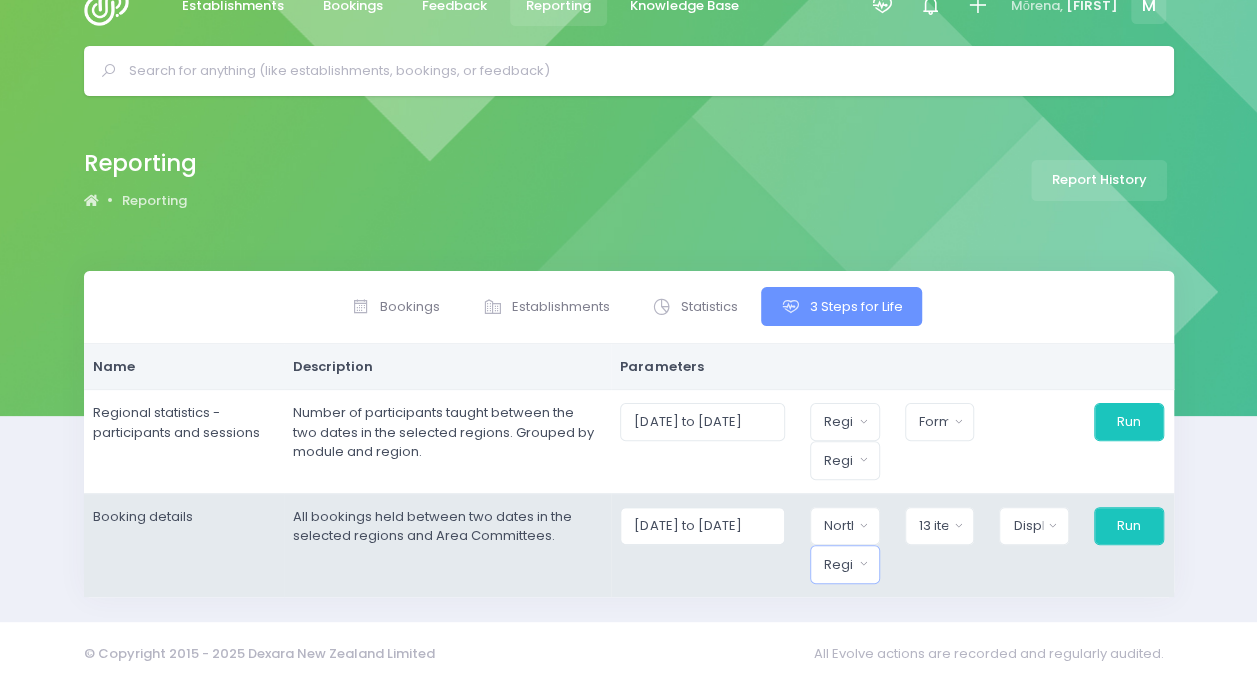 click on "Region" at bounding box center [845, 564] 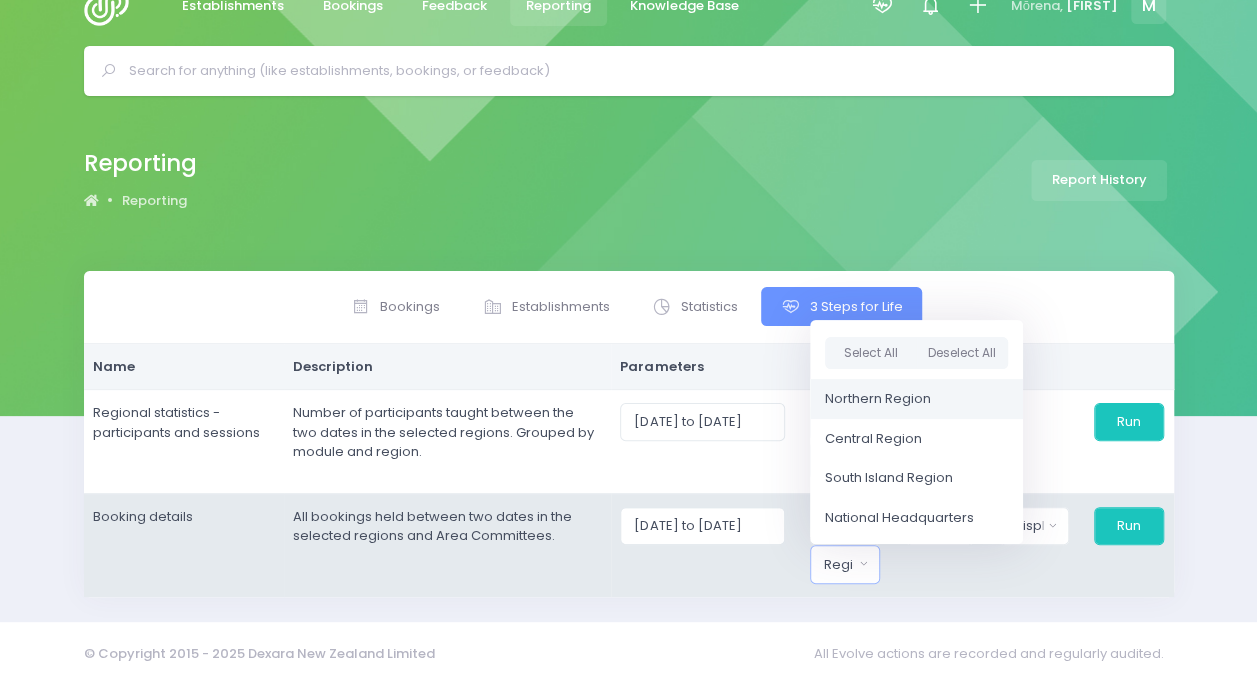click on "Northern Region" at bounding box center (878, 399) 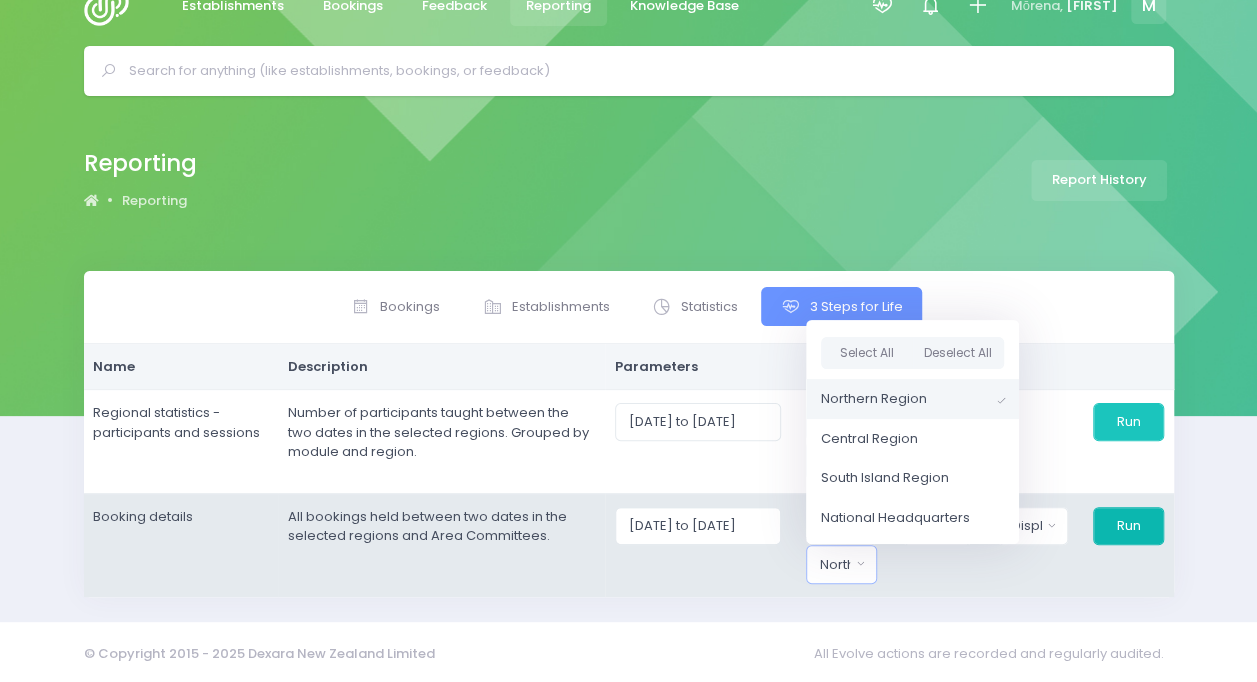 click on "Run" at bounding box center (1128, 526) 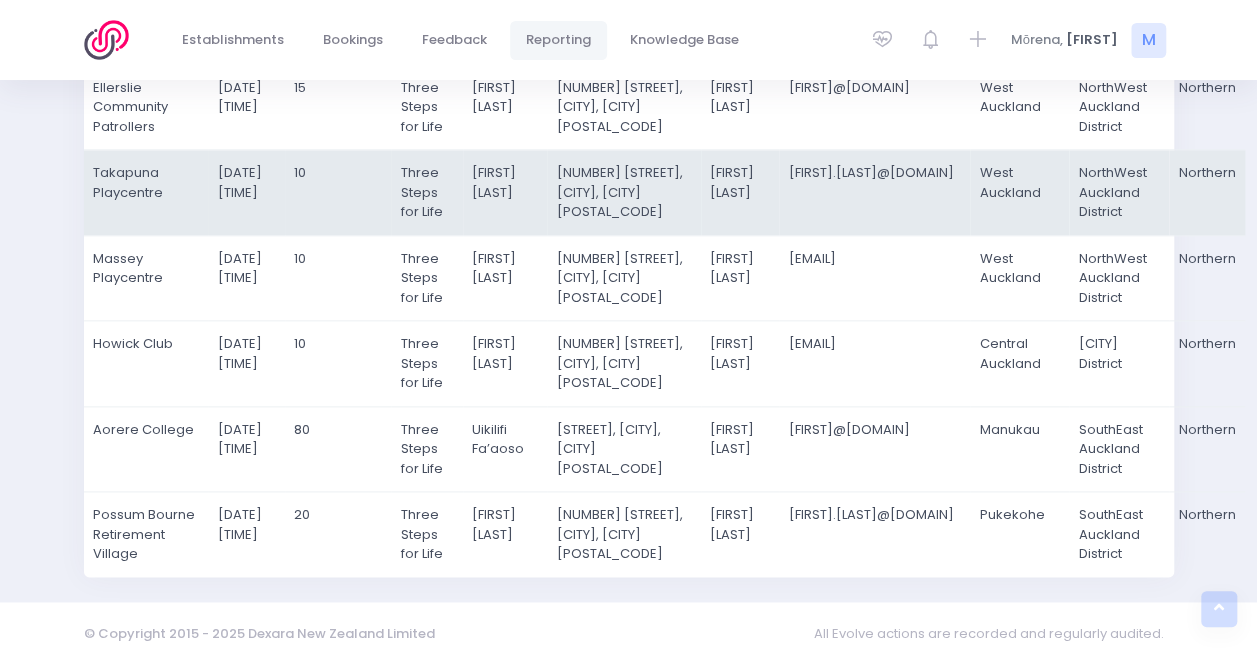 scroll, scrollTop: 1509, scrollLeft: 0, axis: vertical 